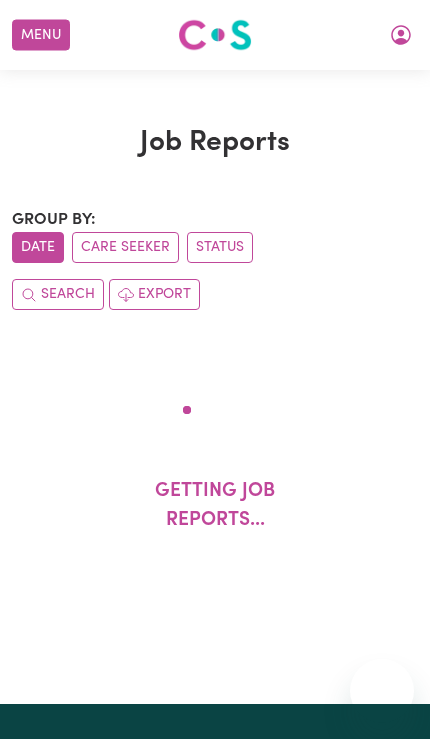 scroll, scrollTop: 0, scrollLeft: 0, axis: both 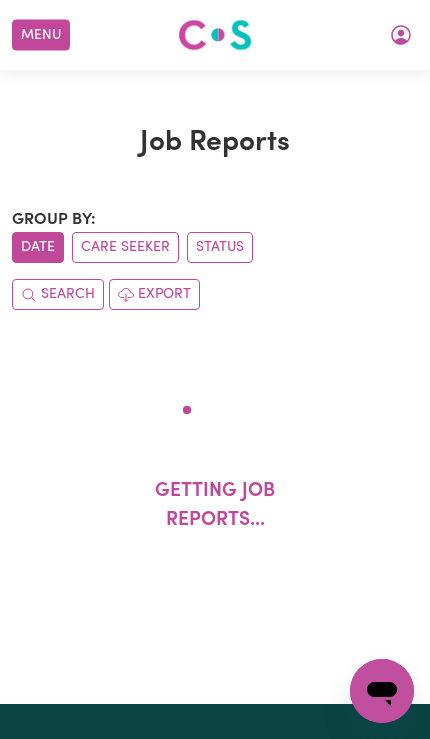 click 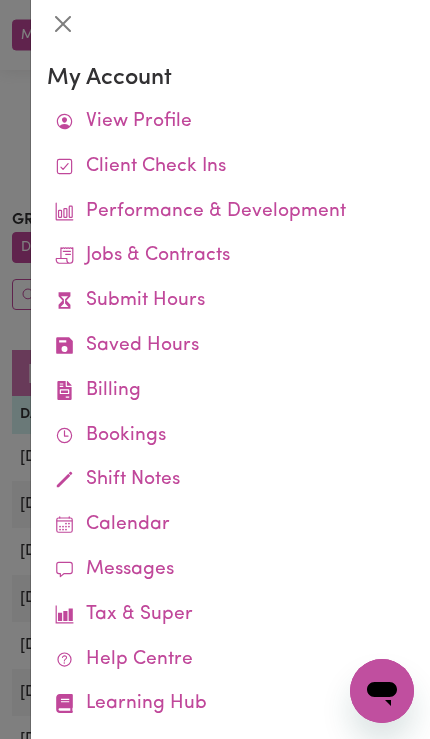 click on "Submit Hours" at bounding box center [230, 301] 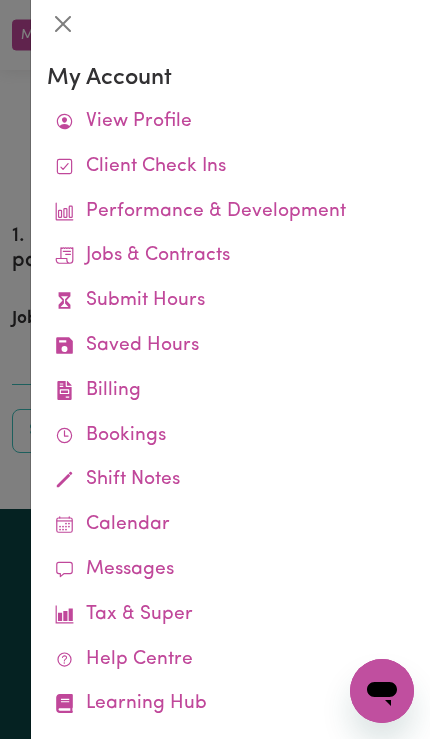 click at bounding box center [215, 369] 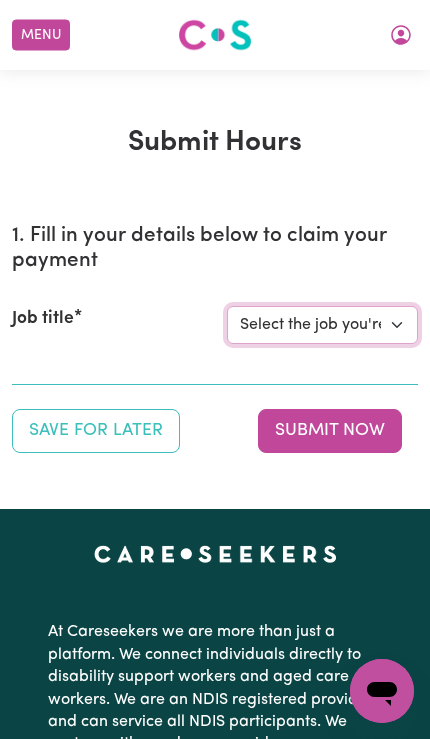 click on "Select the job you're submitting hours for... [[PERSON_NAME]] Driver  [[PERSON_NAME]] Support Worker Needed 7 Days A Week In [GEOGRAPHIC_DATA], [GEOGRAPHIC_DATA] [[PERSON_NAME]] Careworker needed in [GEOGRAPHIC_DATA]" at bounding box center (322, 325) 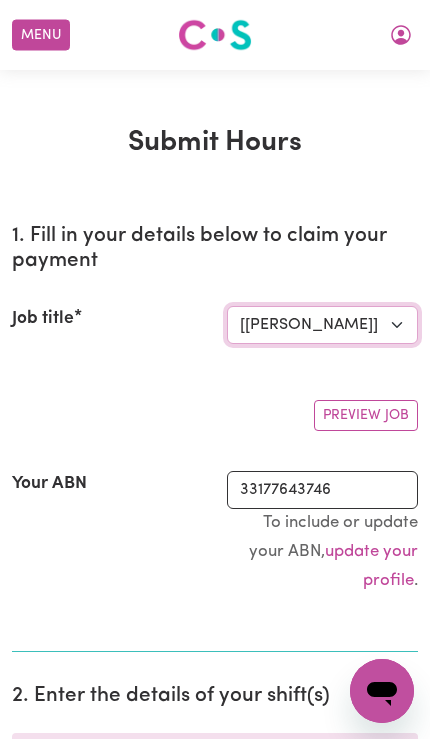 click on "Select the job you're submitting hours for... [[PERSON_NAME]] Driver  [[PERSON_NAME]] Support Worker Needed 7 Days A Week In [GEOGRAPHIC_DATA], [GEOGRAPHIC_DATA] [[PERSON_NAME]] Careworker needed in [GEOGRAPHIC_DATA]" at bounding box center [322, 325] 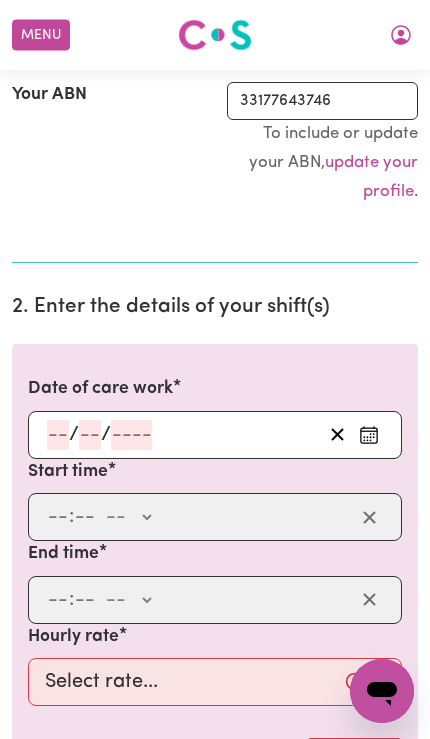 scroll, scrollTop: 391, scrollLeft: 0, axis: vertical 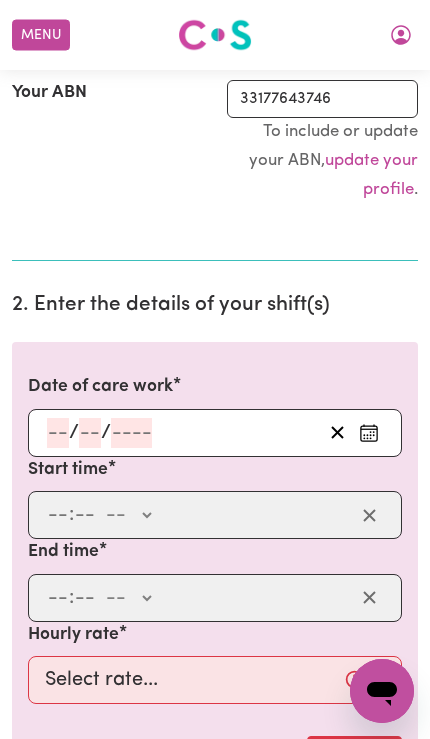 click at bounding box center (369, 433) 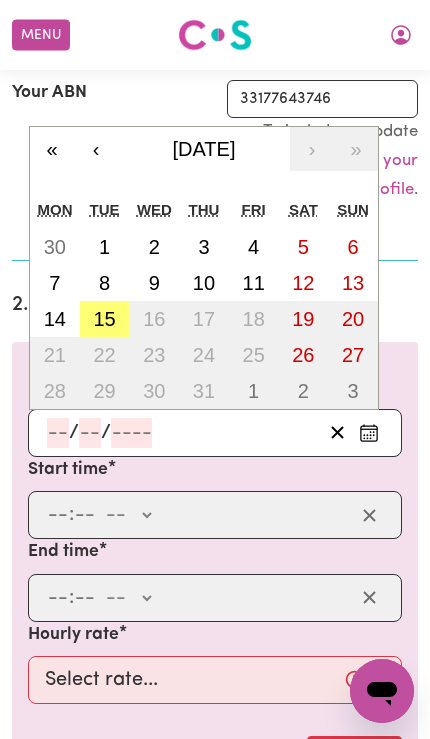 click on "15" at bounding box center (104, 319) 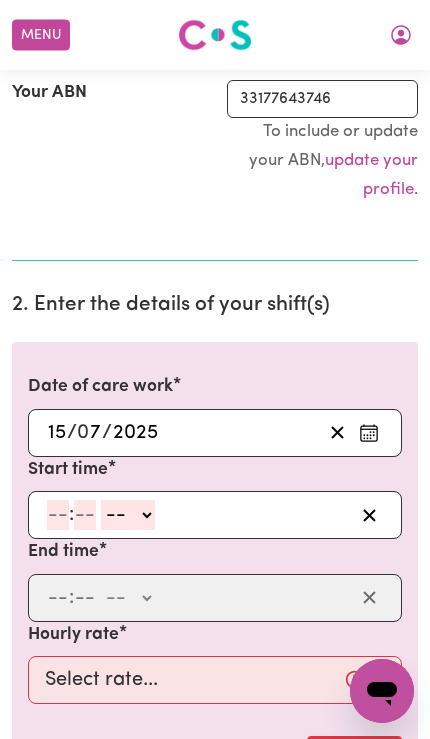 click 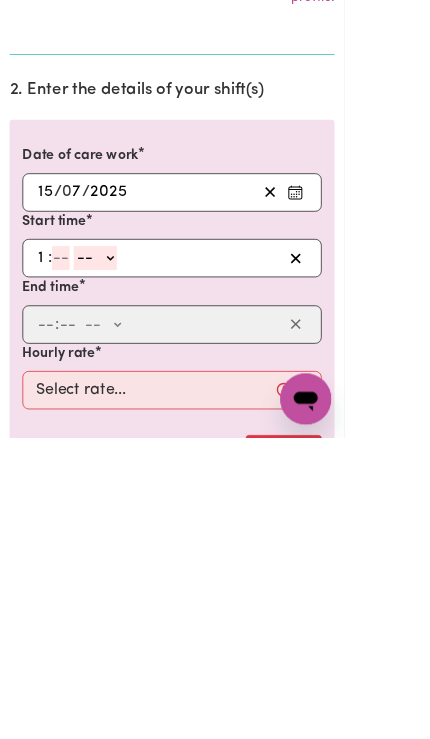 type on "11" 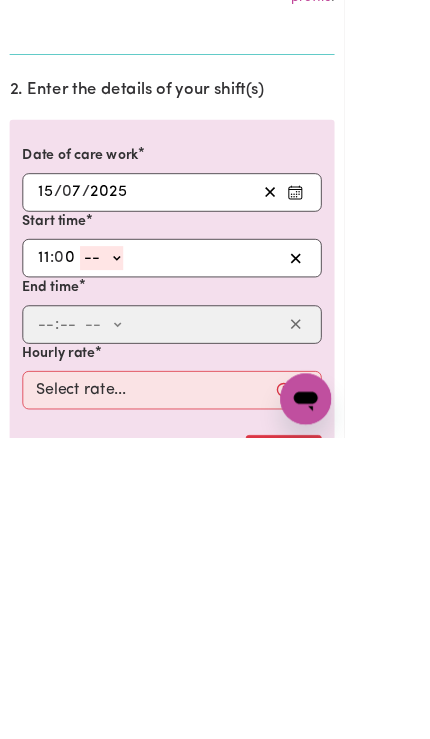 type on "0" 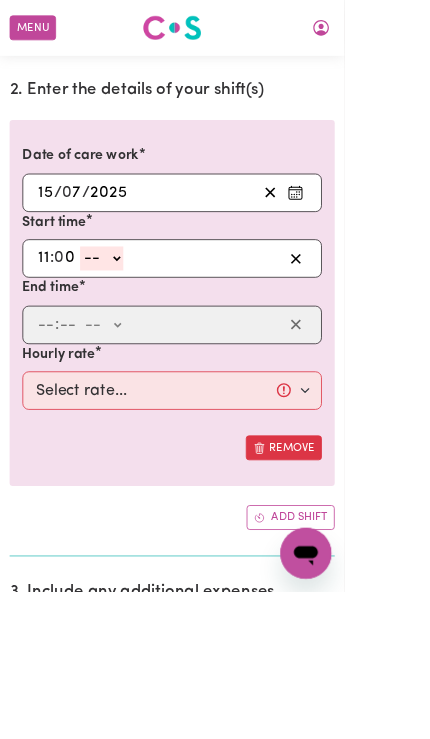 select on "am" 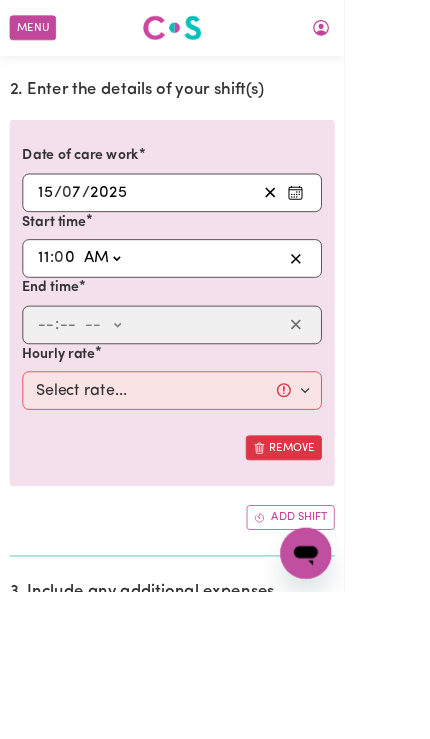 type on "11:00" 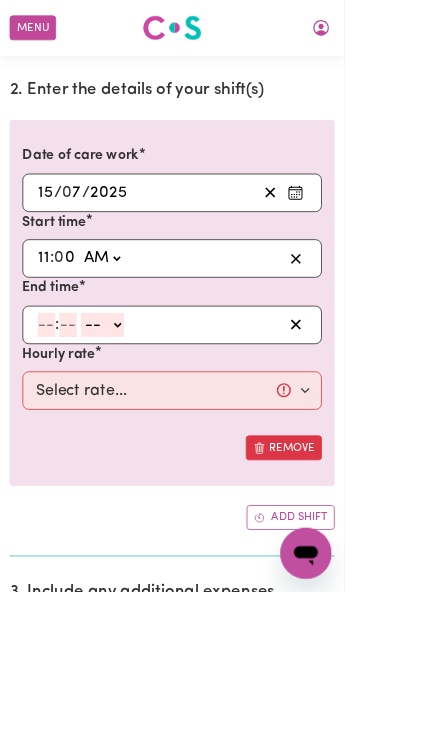 click 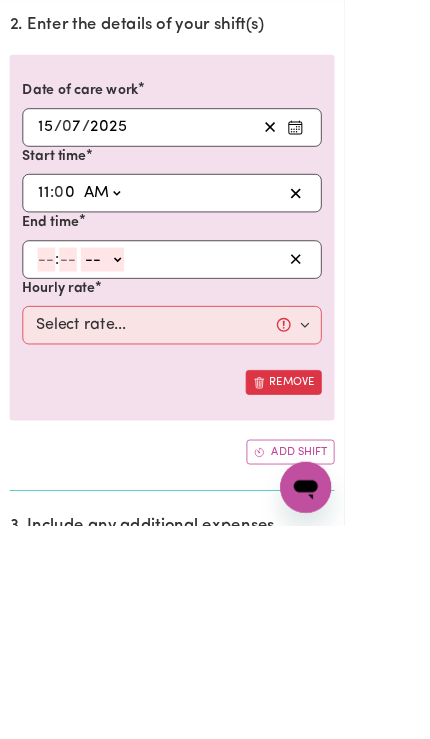 type on "3" 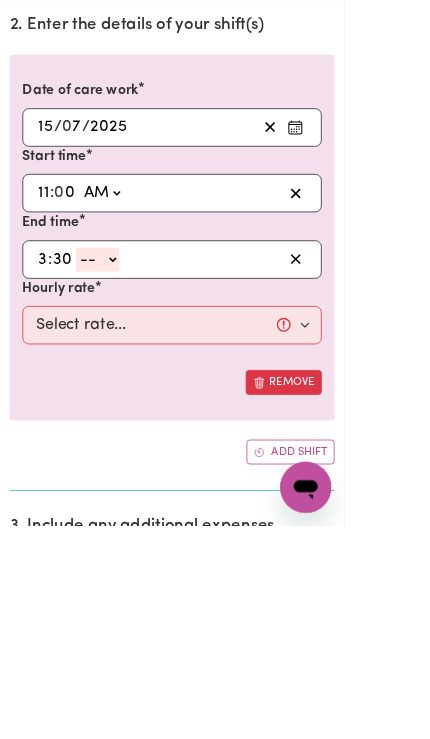 type on "30" 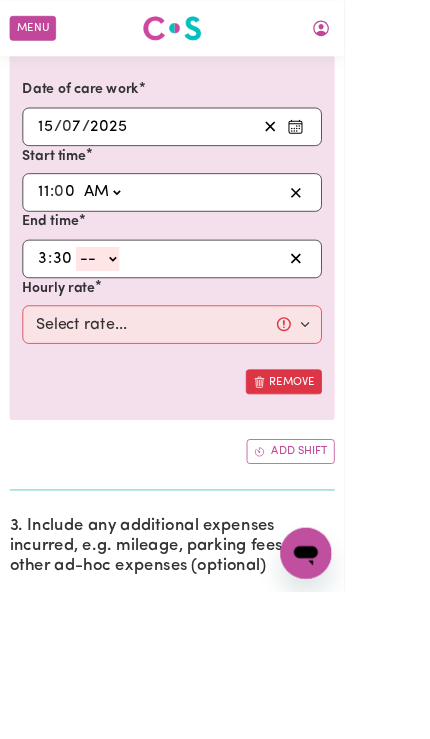 select on "pm" 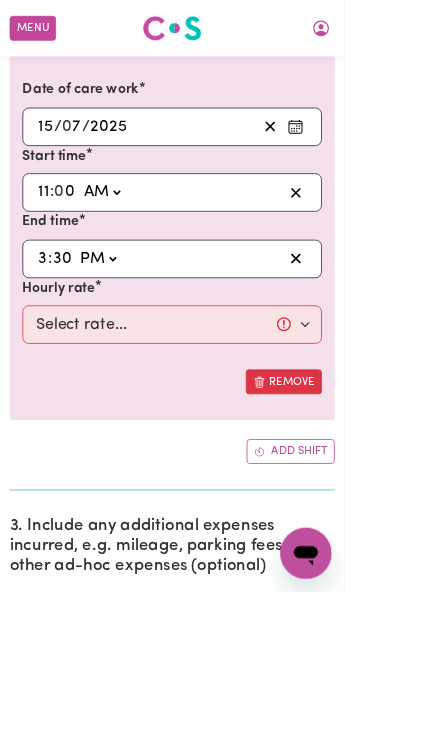 type on "15:30" 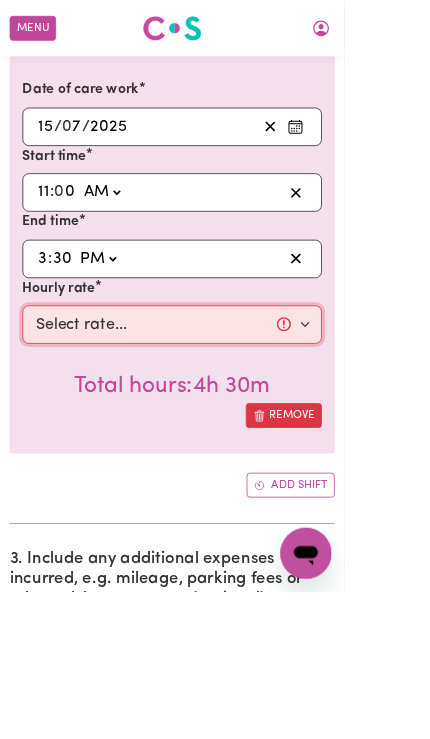 click on "Select rate... $60.00 (Weekday) $70.00 ([DATE]) $80.00 ([DATE])" at bounding box center [215, 405] 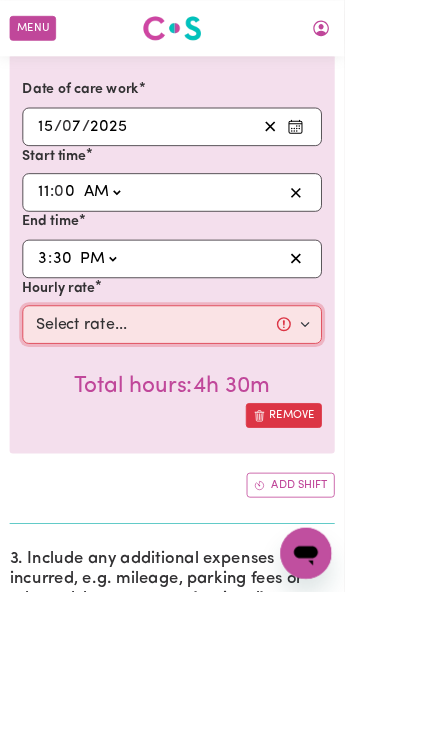 select on "60-Weekday" 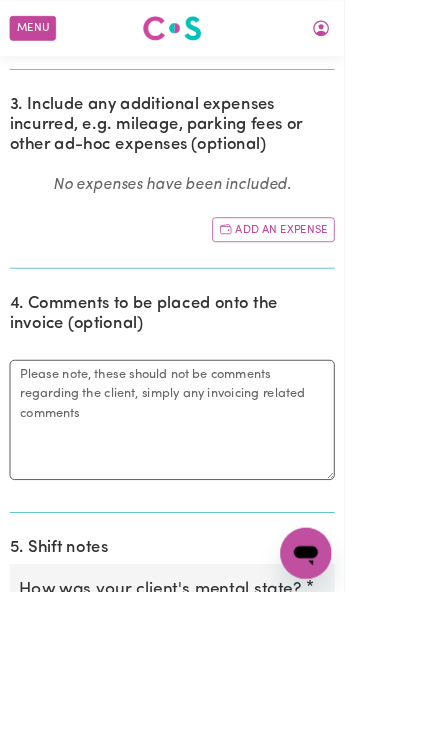 click on "Not applicable" at bounding box center [215, 910] 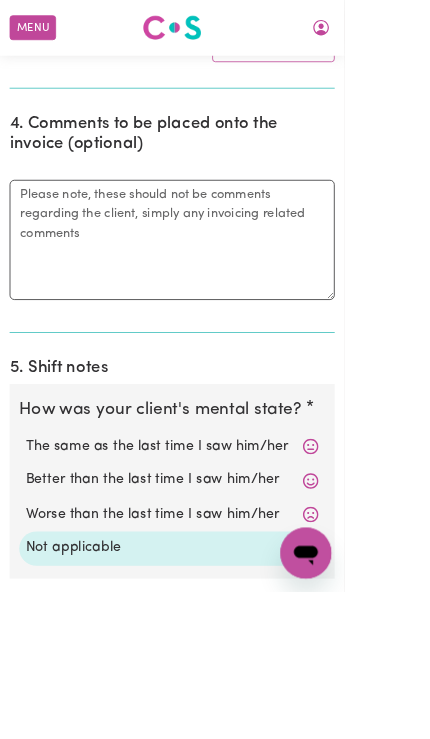 scroll, scrollTop: 1678, scrollLeft: 0, axis: vertical 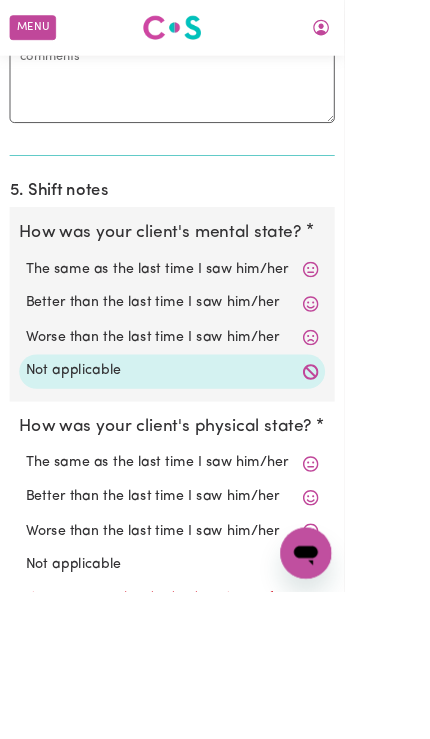 click on "Not applicable" at bounding box center (215, 706) 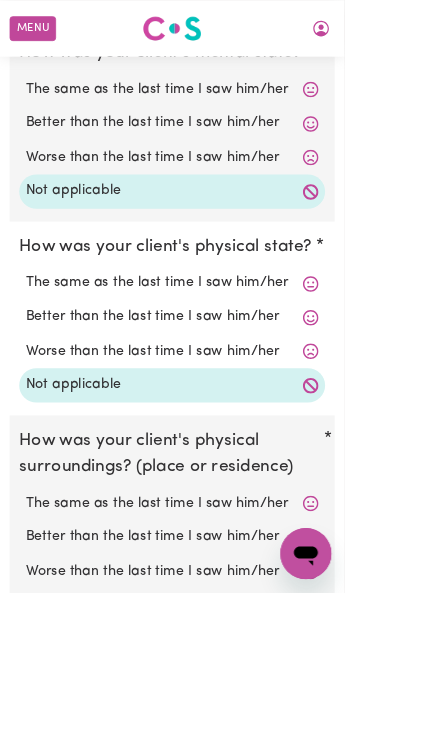 scroll, scrollTop: 2079, scrollLeft: 0, axis: vertical 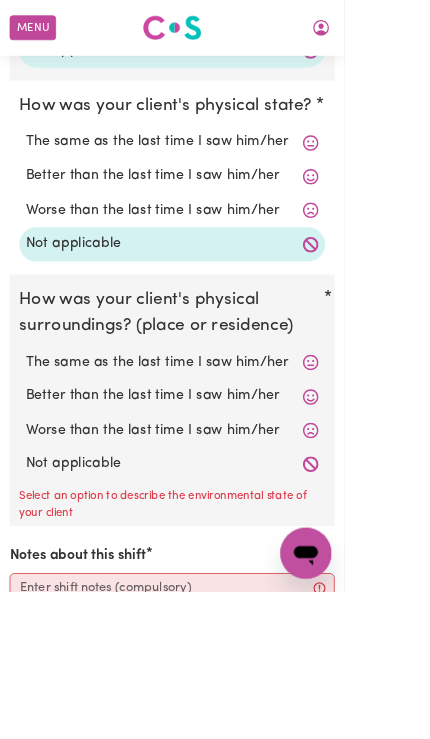 click on "Not applicable" at bounding box center [215, 580] 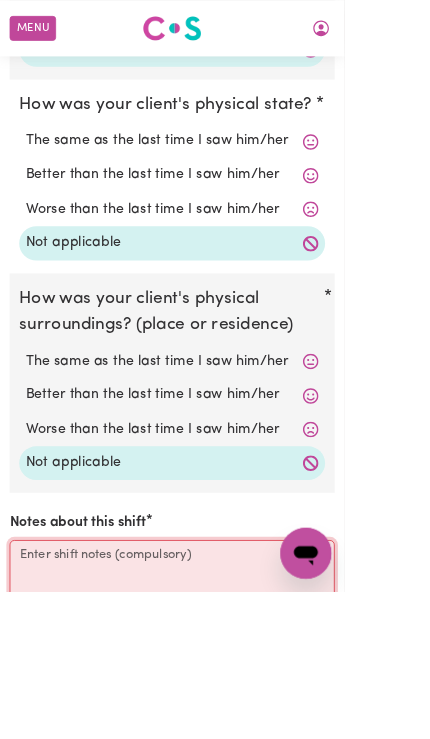 click on "Notes about this shift" at bounding box center (215, 750) 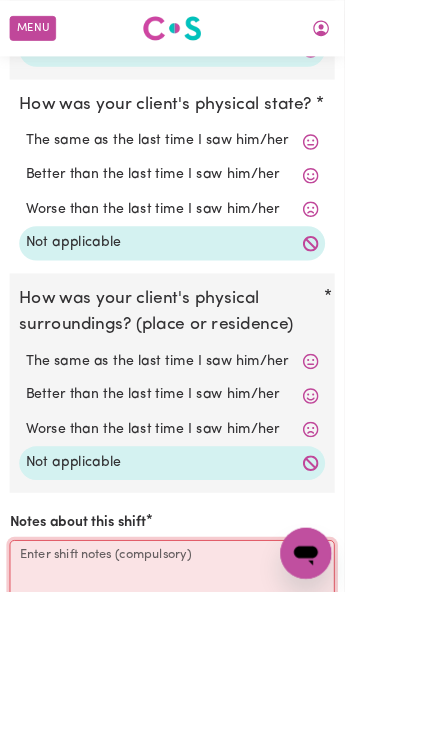 scroll, scrollTop: 2218, scrollLeft: 0, axis: vertical 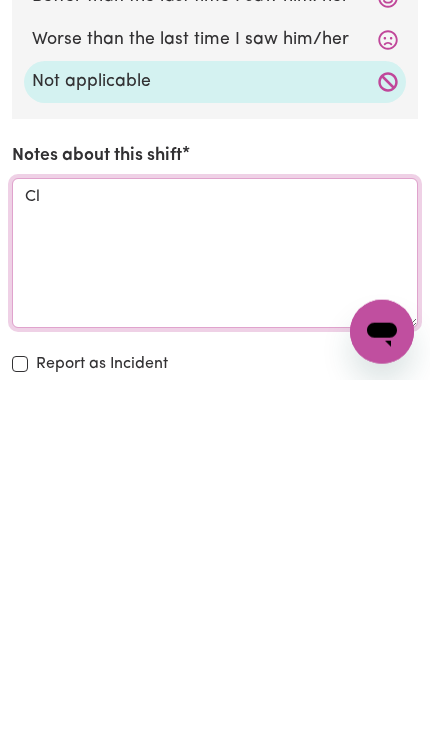 type on "C" 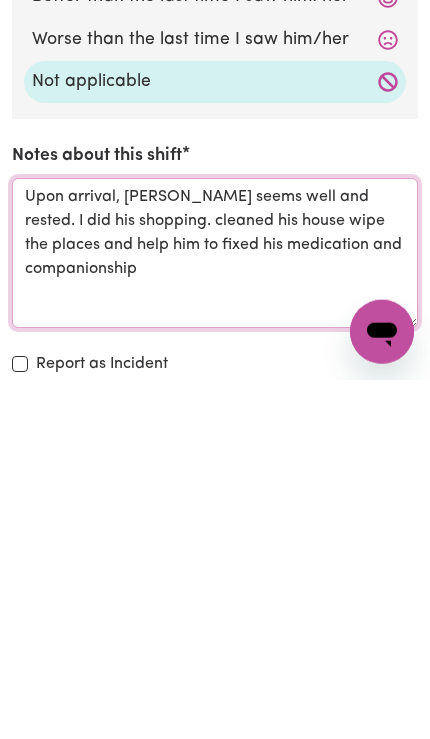 type on "Upon arrival, [PERSON_NAME] seems well and rested. I did his shopping. cleaned his house wipe the places and help him to fixed his medication and companionship" 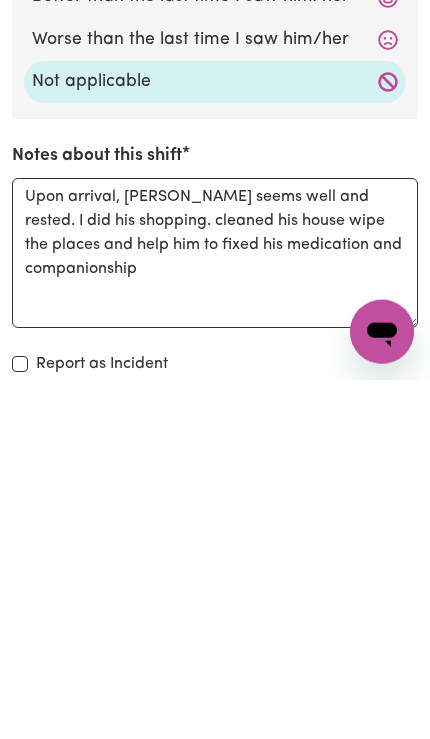 scroll, scrollTop: 2578, scrollLeft: 0, axis: vertical 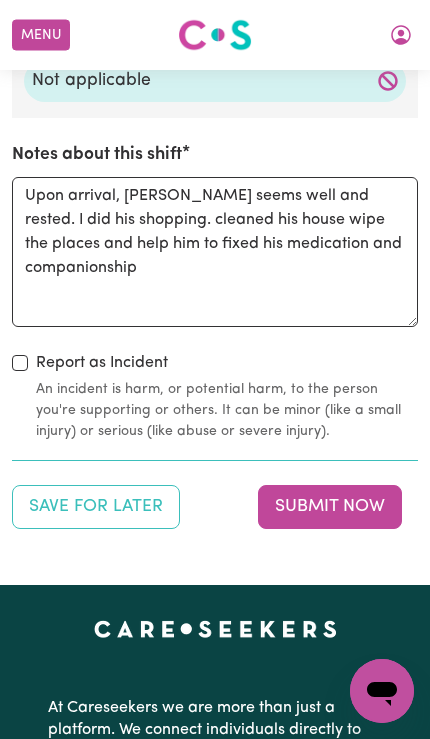 click on "Submit Now" at bounding box center [330, 507] 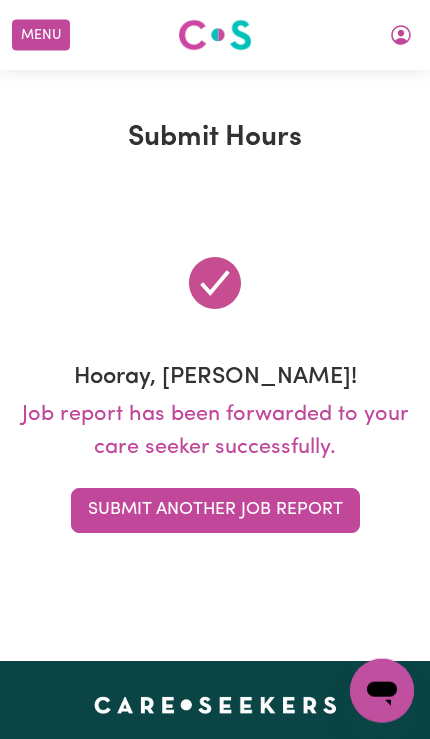 scroll, scrollTop: 0, scrollLeft: 0, axis: both 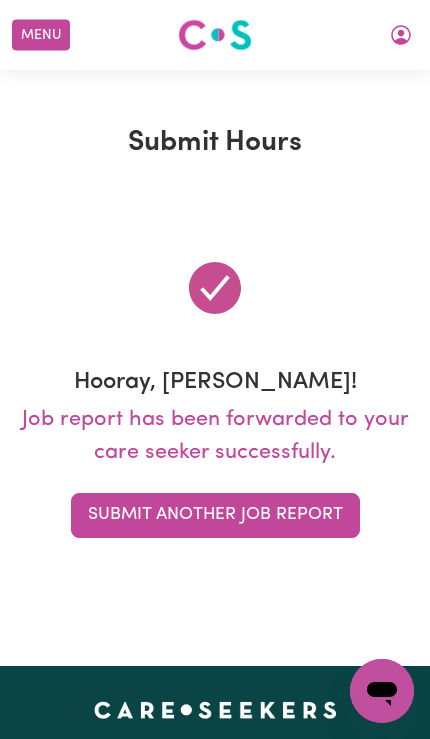 click on "Menu" at bounding box center (41, 35) 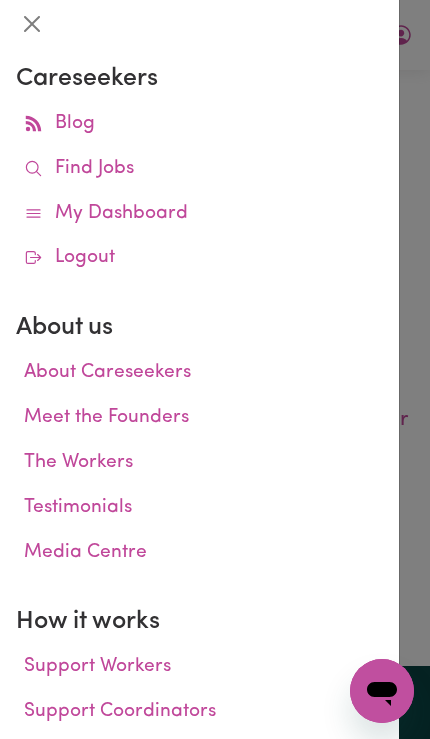 click 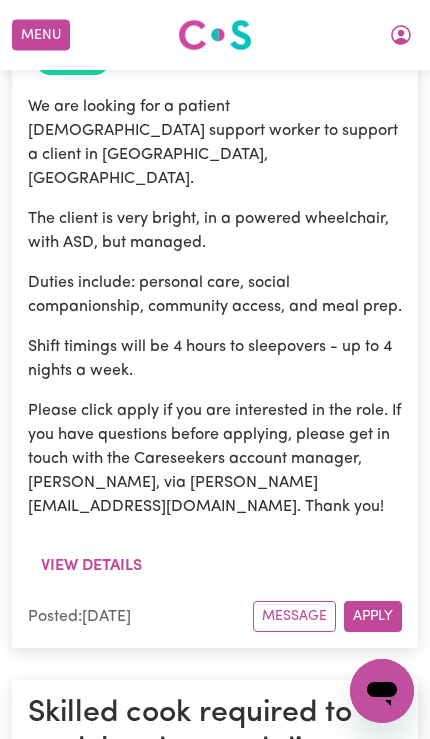 scroll, scrollTop: 1057, scrollLeft: 0, axis: vertical 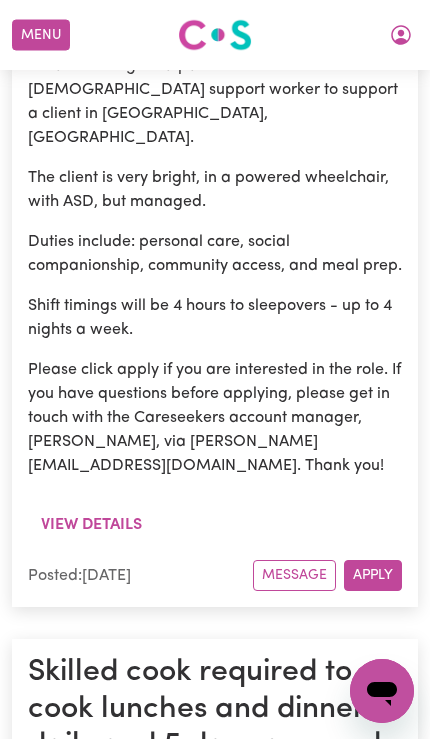 click 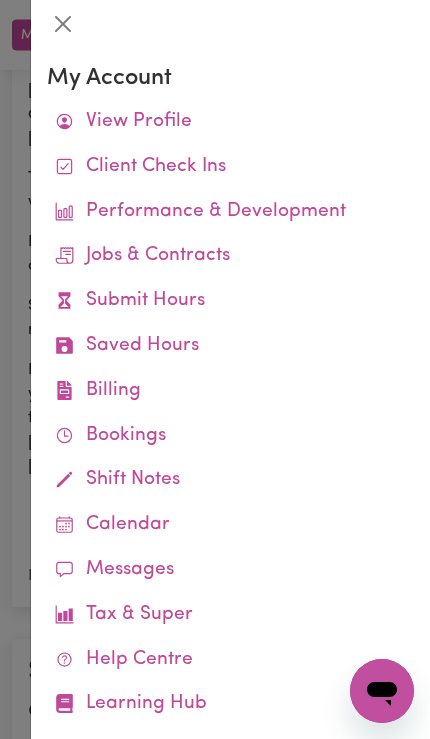 click on "Job Reports" at bounding box center (0, 0) 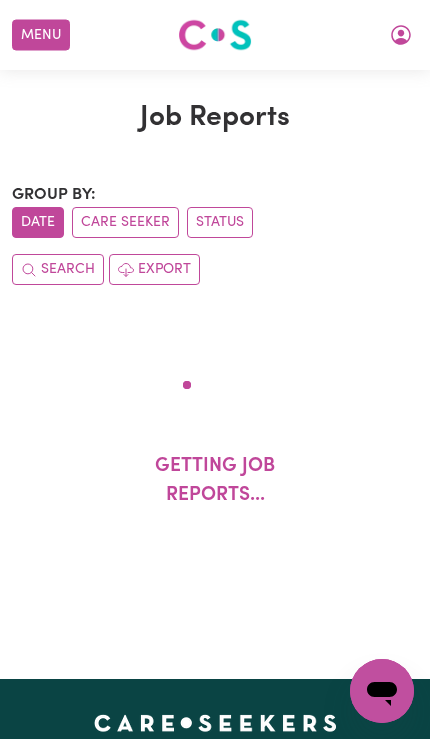 scroll, scrollTop: 0, scrollLeft: 0, axis: both 